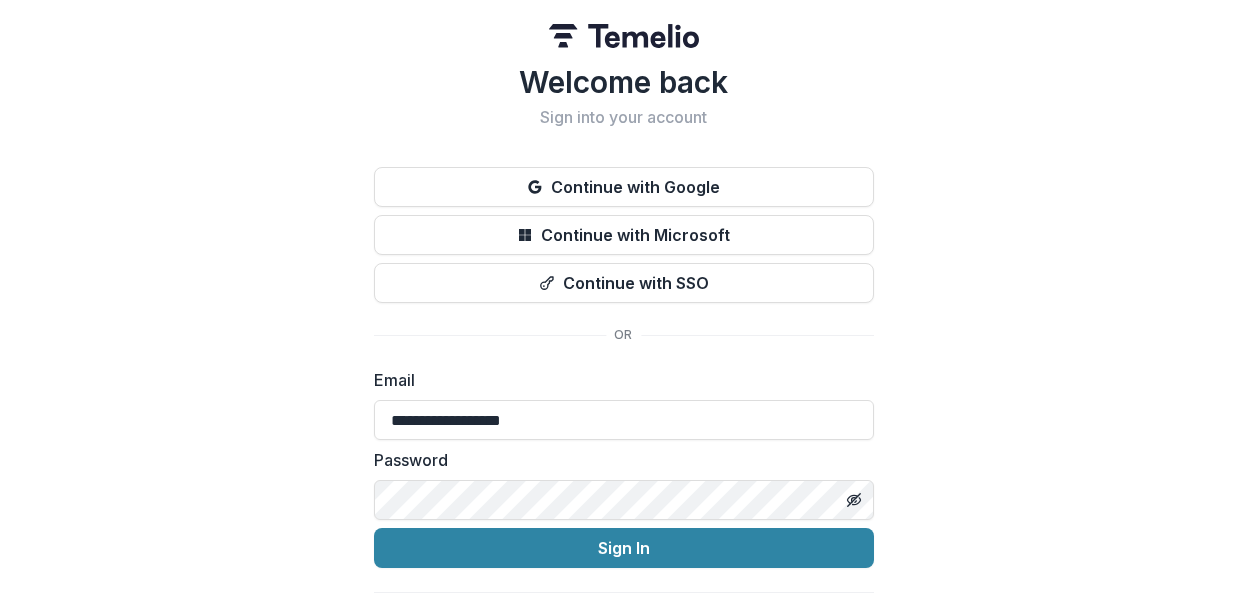 scroll, scrollTop: 0, scrollLeft: 0, axis: both 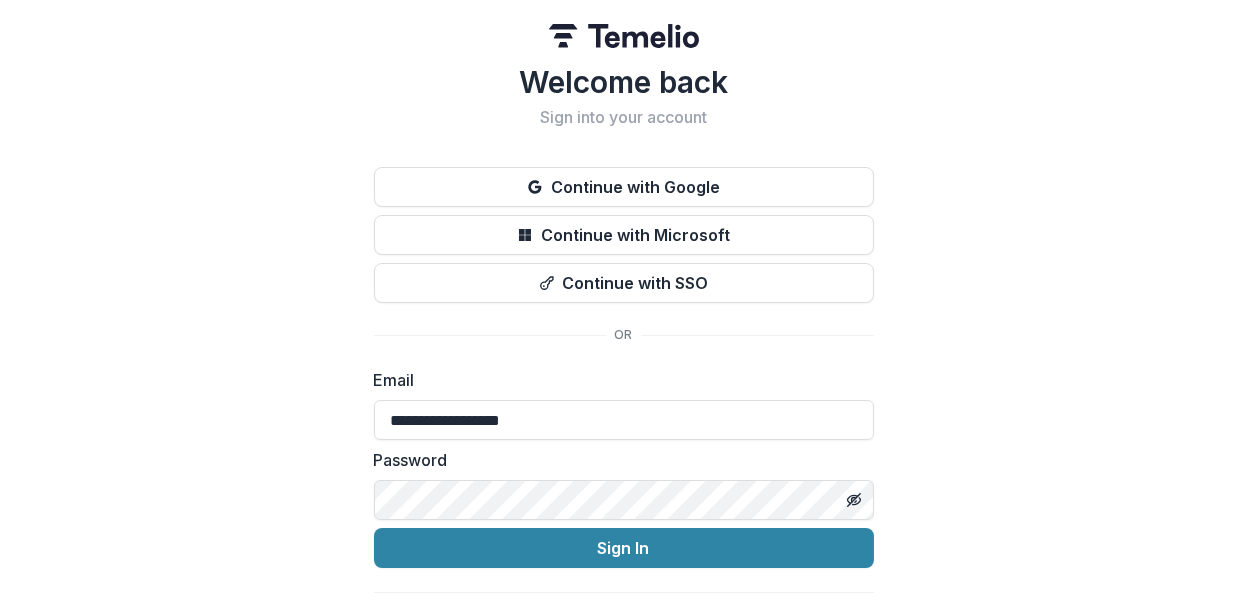 click on "**********" at bounding box center [624, 351] 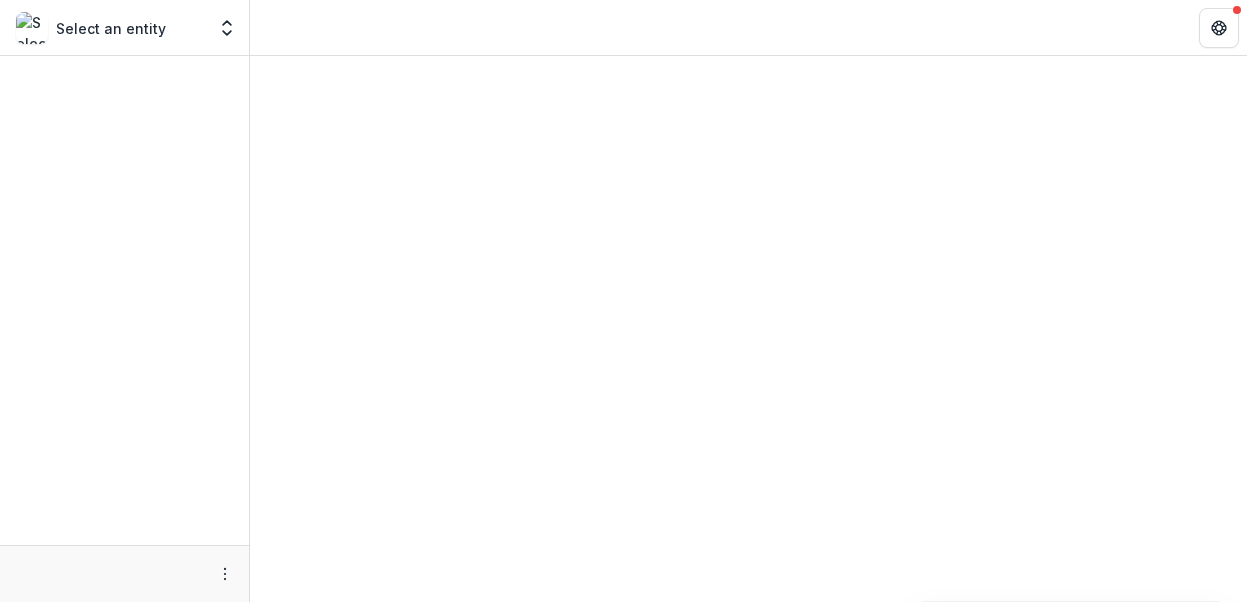 scroll, scrollTop: 0, scrollLeft: 0, axis: both 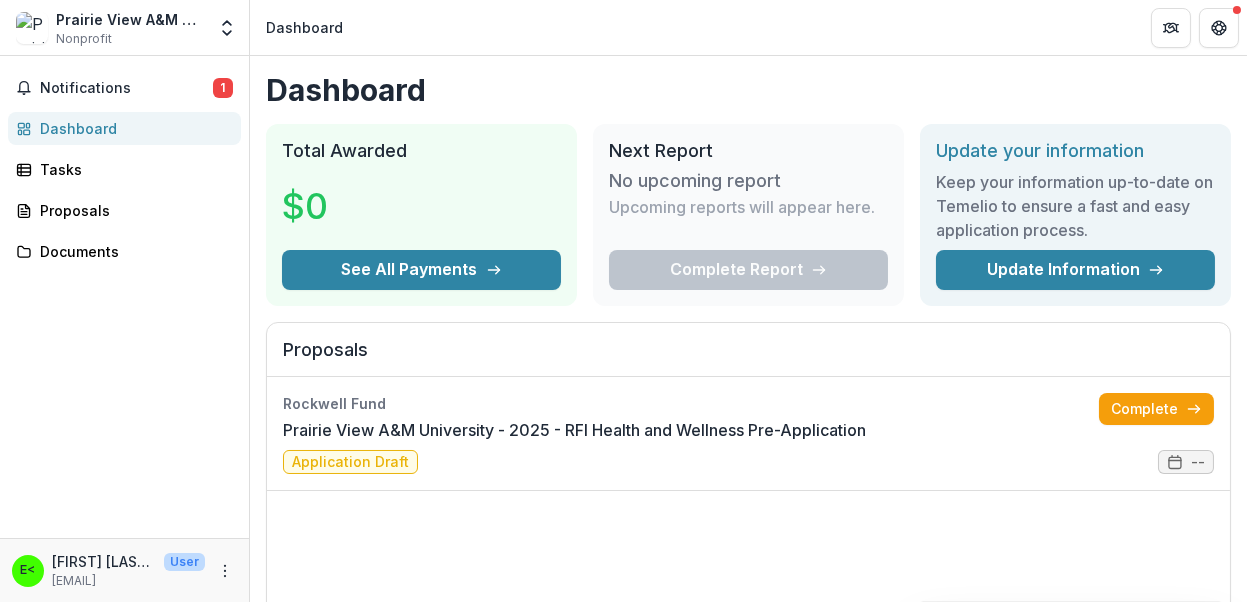 click on "Complete" at bounding box center (1156, 409) 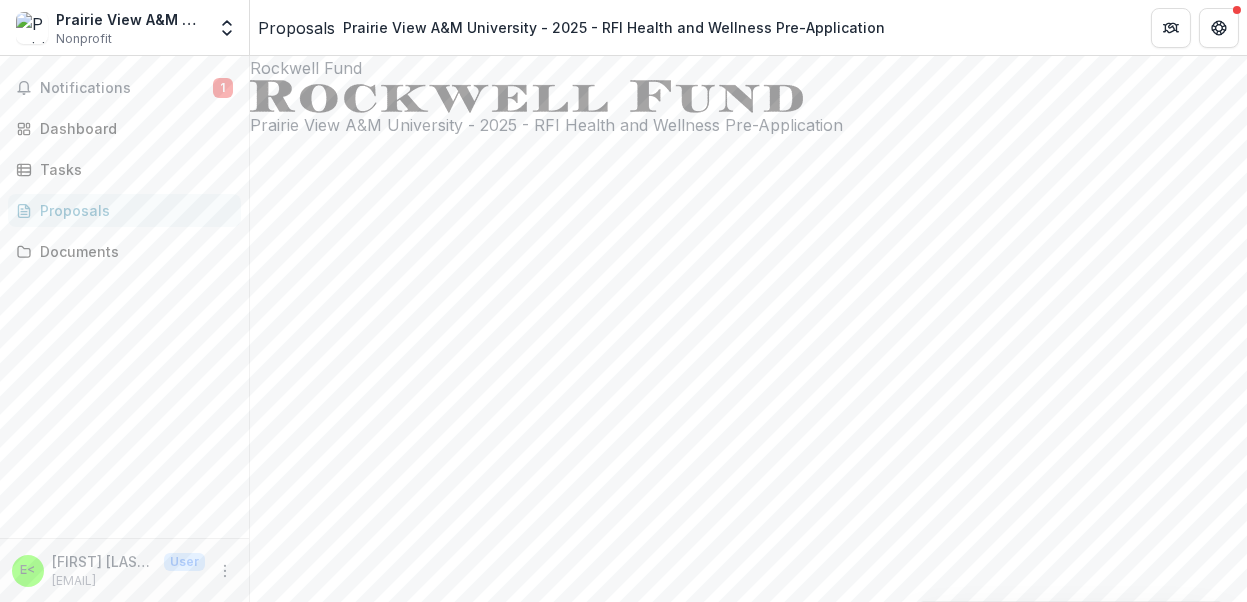 scroll, scrollTop: 1600, scrollLeft: 0, axis: vertical 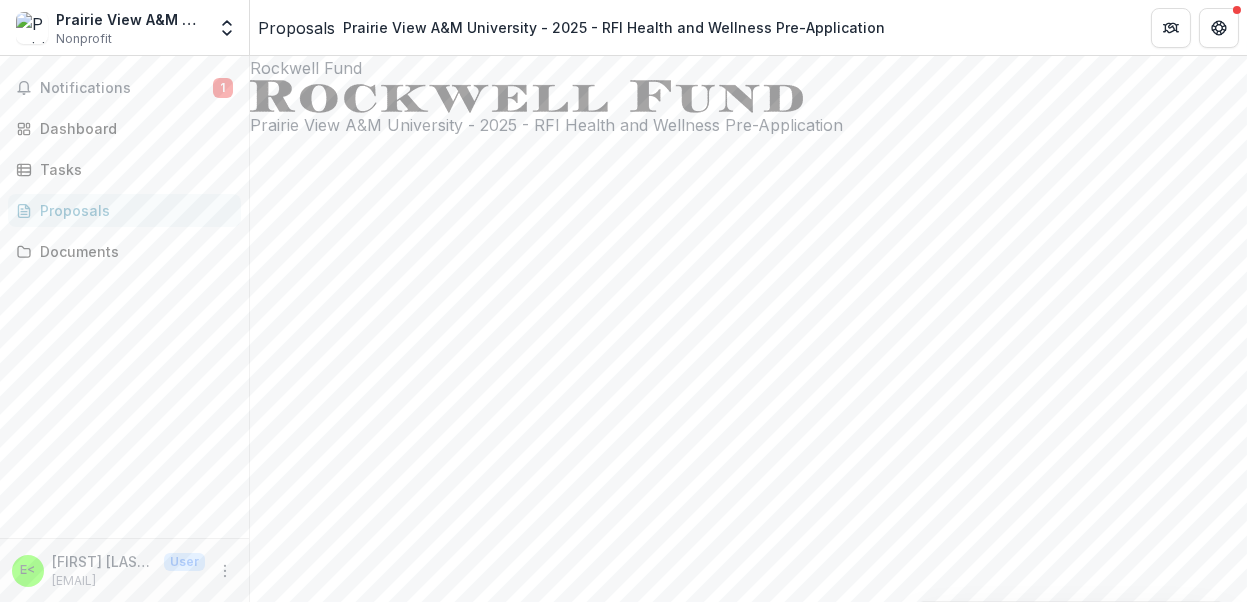 click 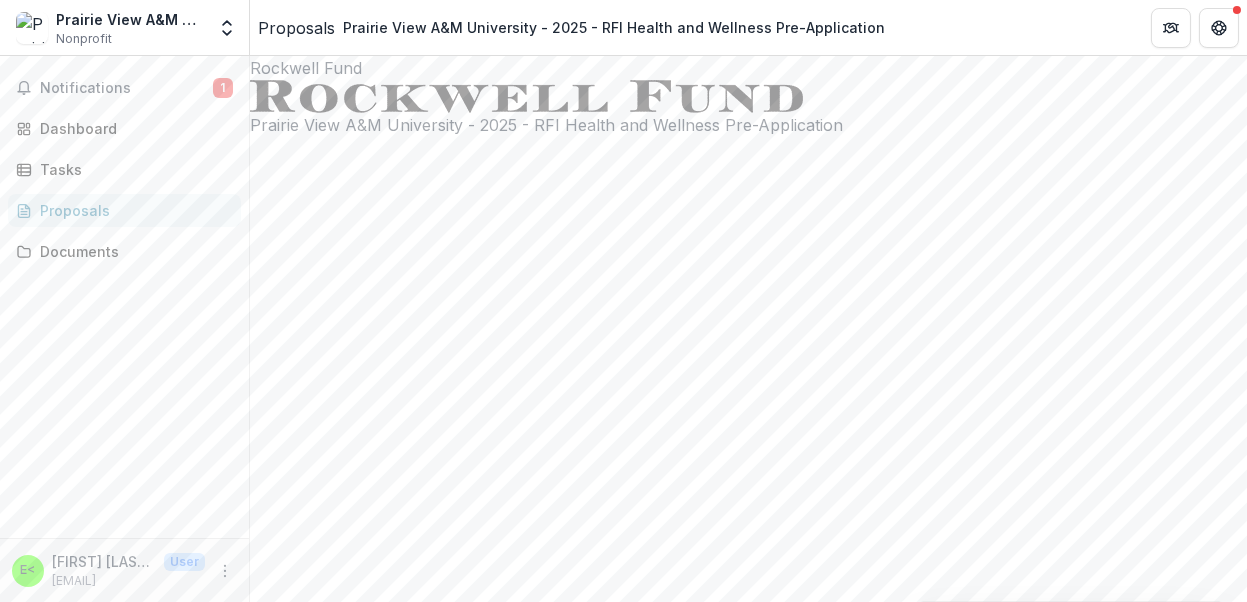 type 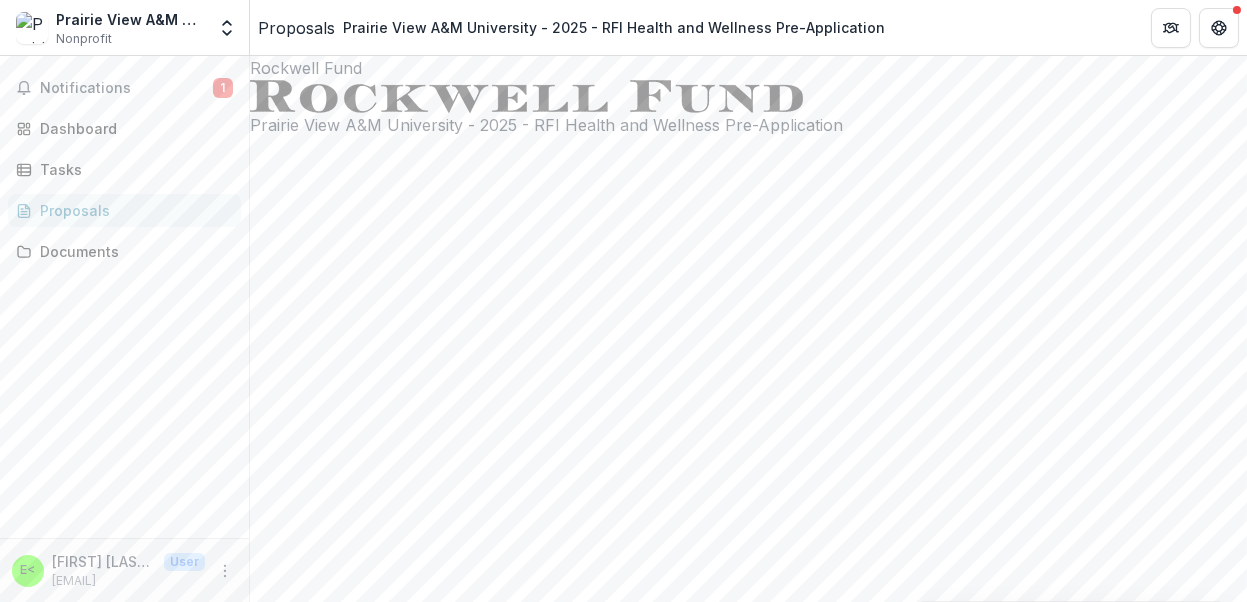 scroll, scrollTop: 11769, scrollLeft: 0, axis: vertical 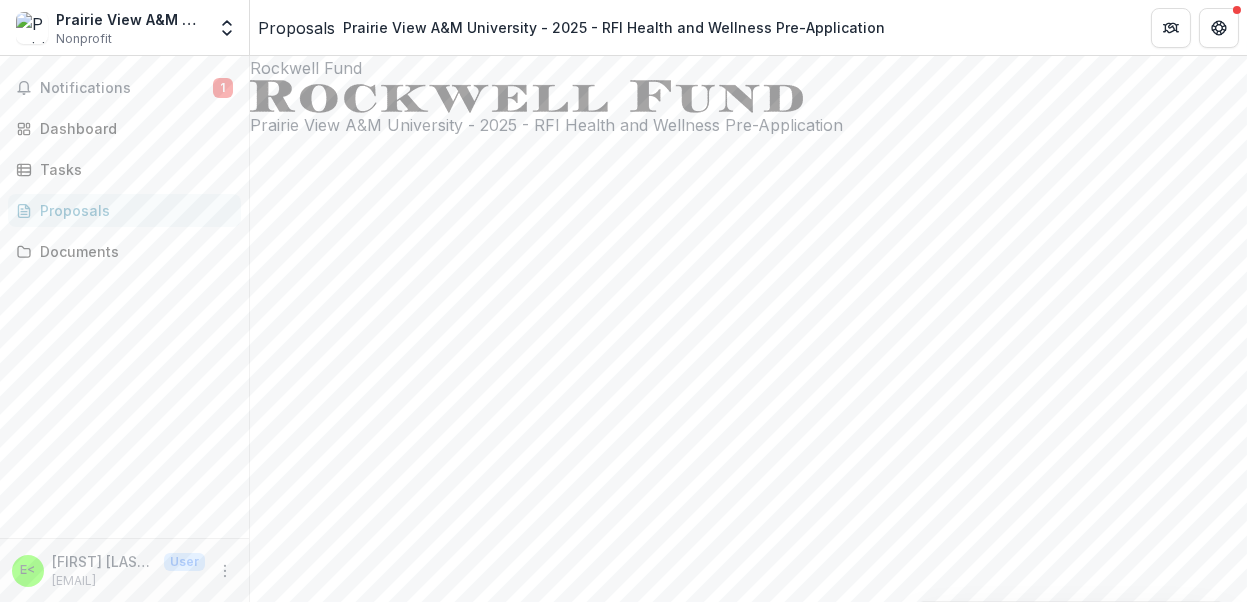 click at bounding box center (760, 15577) 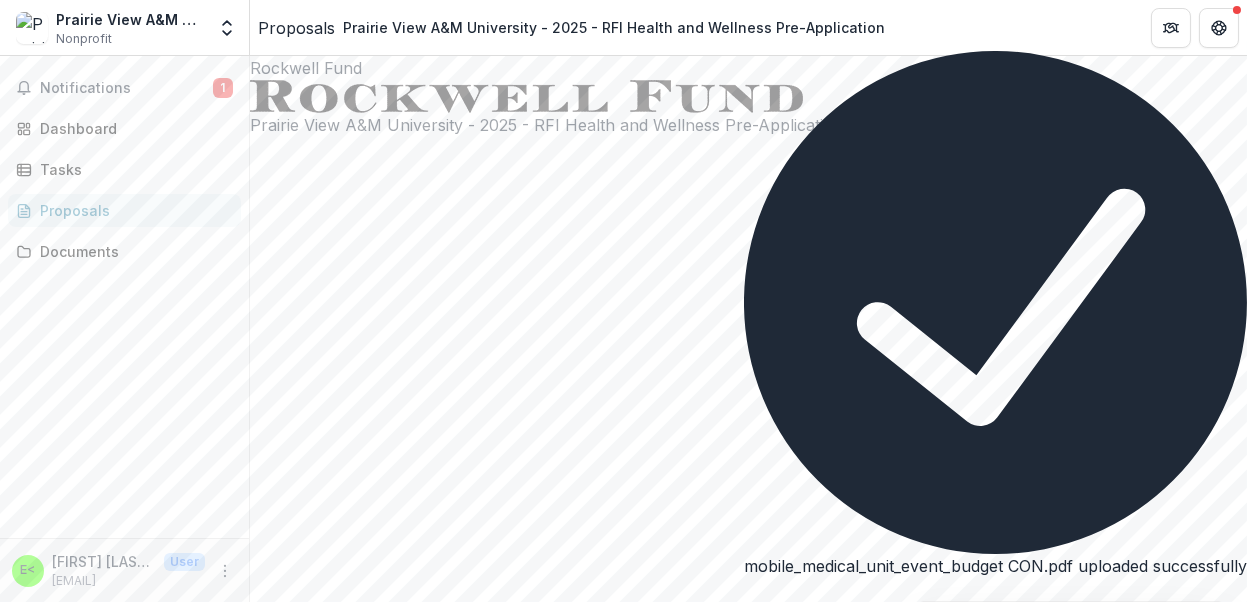 click on "**********" at bounding box center (748, 12682) 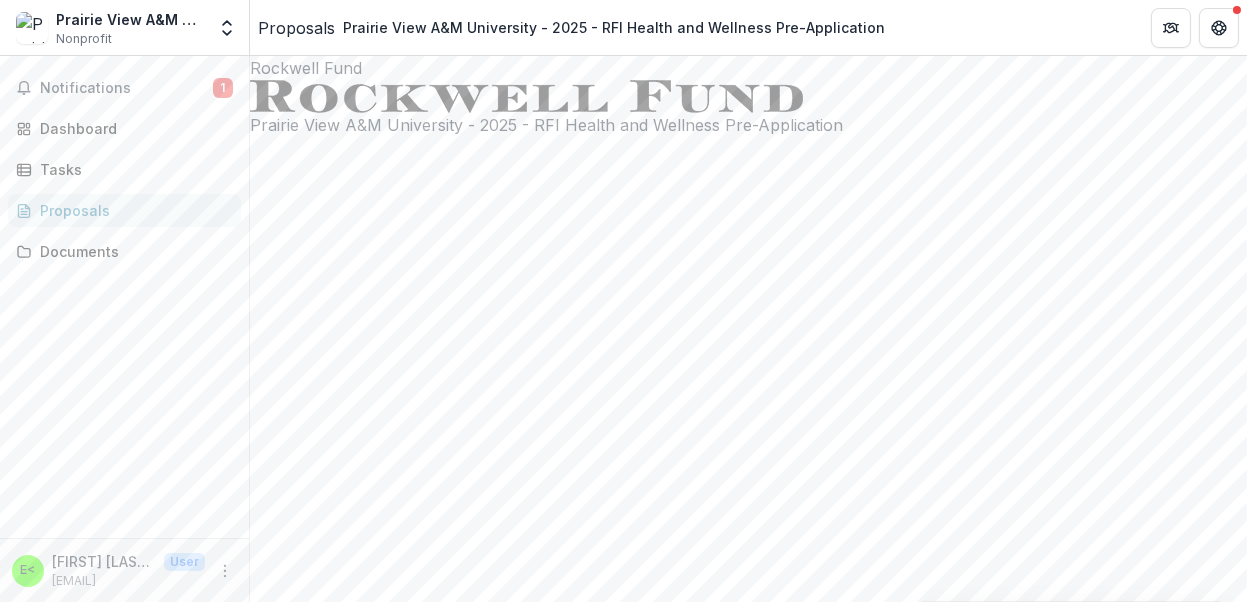 scroll, scrollTop: 16550, scrollLeft: 0, axis: vertical 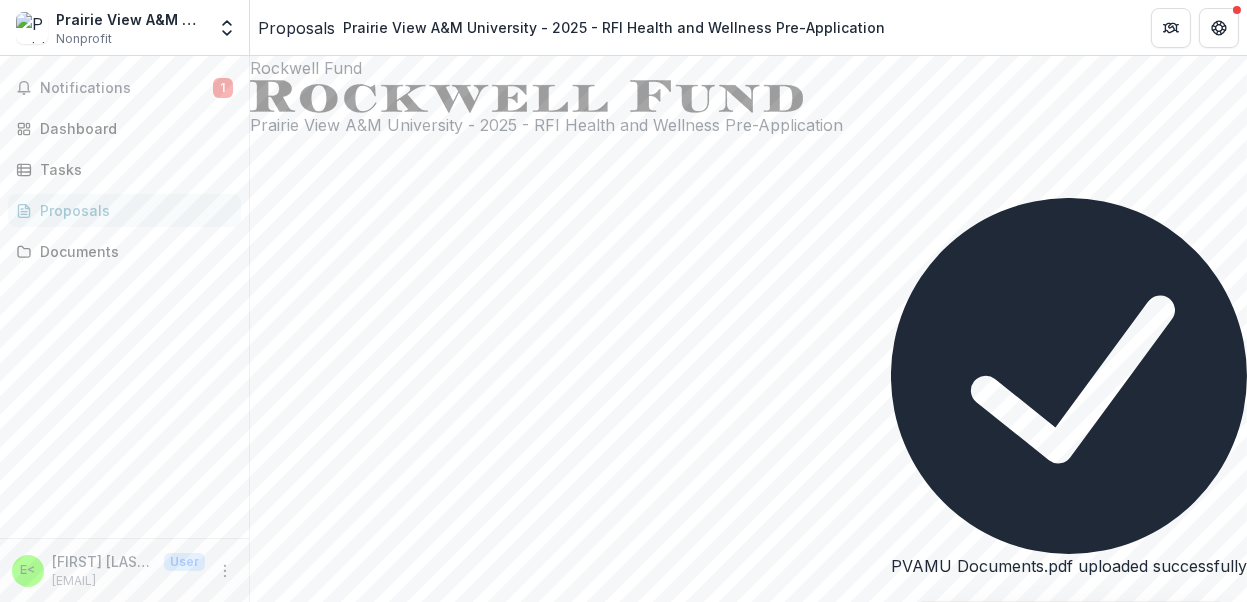 click on "click to browse" at bounding box center (481, 21435) 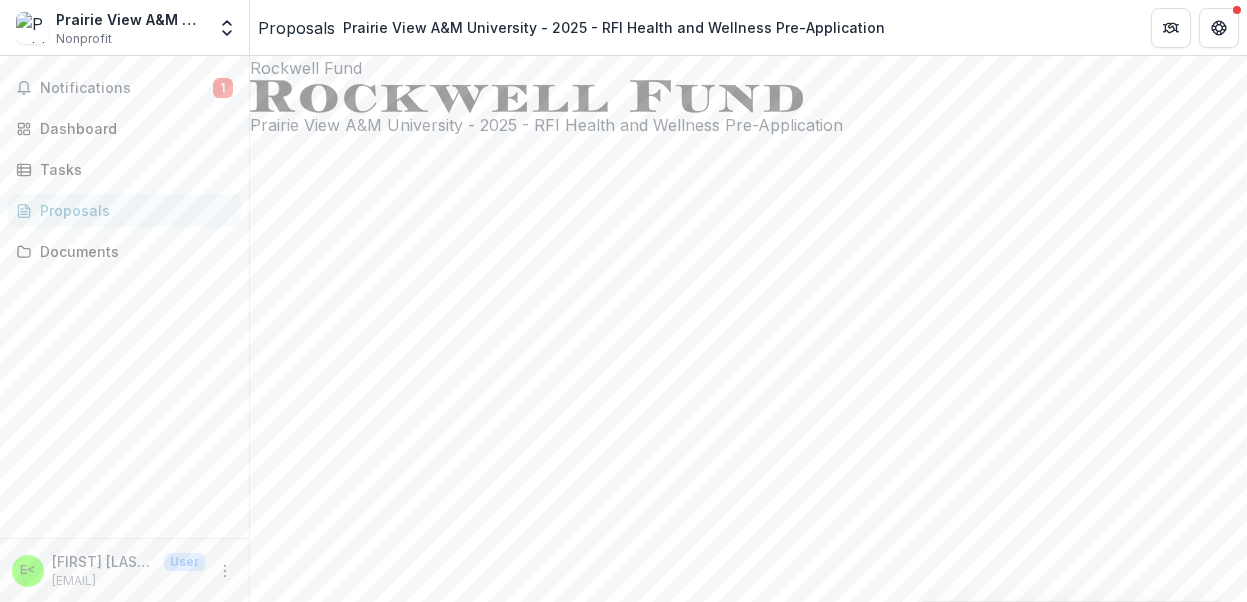 type on "**********" 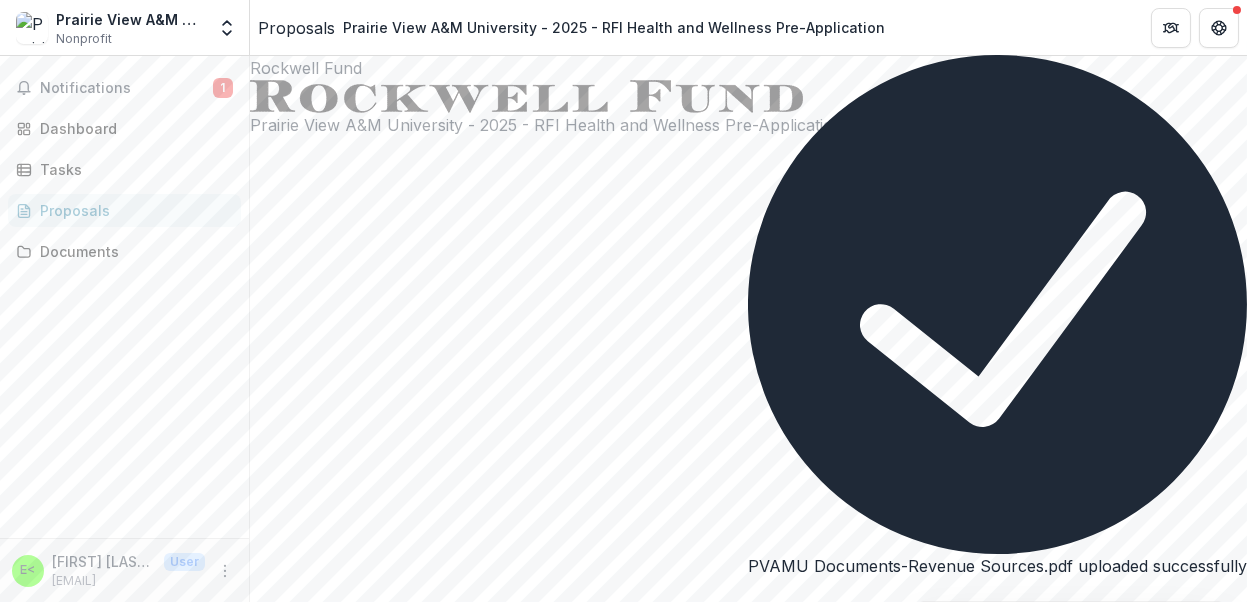click at bounding box center [748, 596] 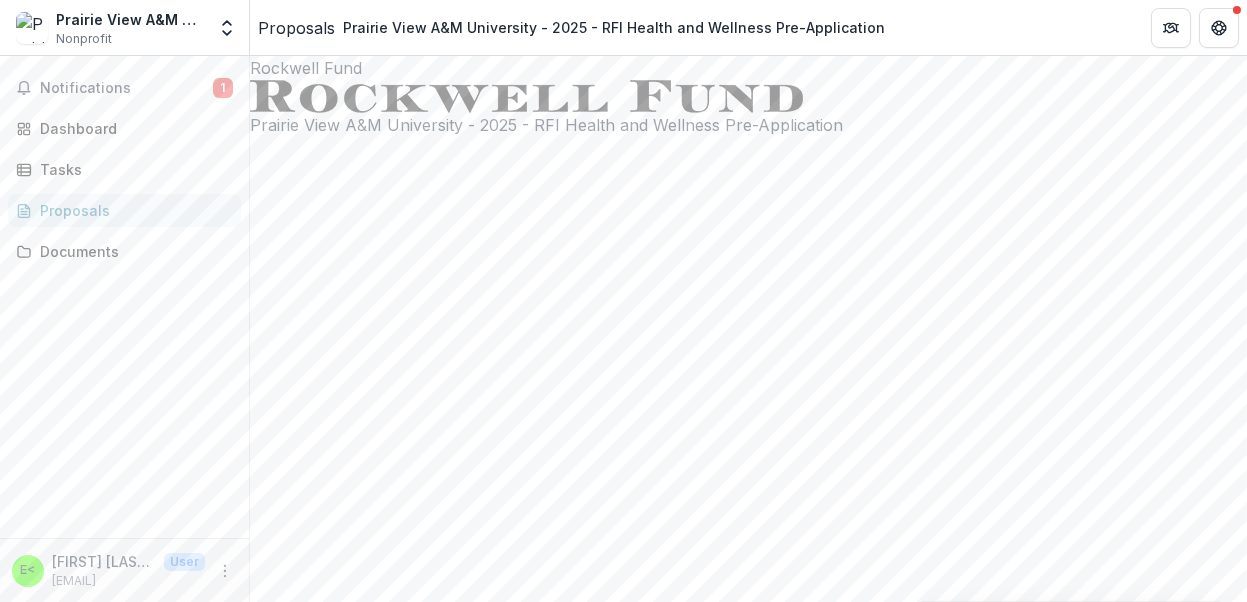 click on "**********" at bounding box center [748, 12790] 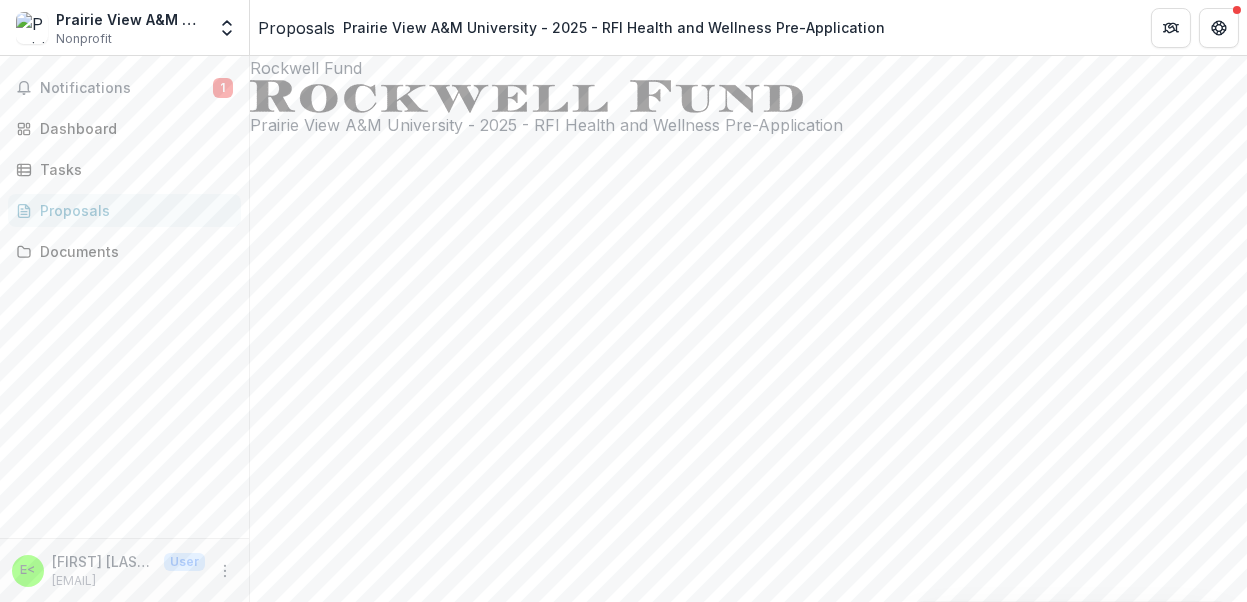 scroll, scrollTop: 18526, scrollLeft: 0, axis: vertical 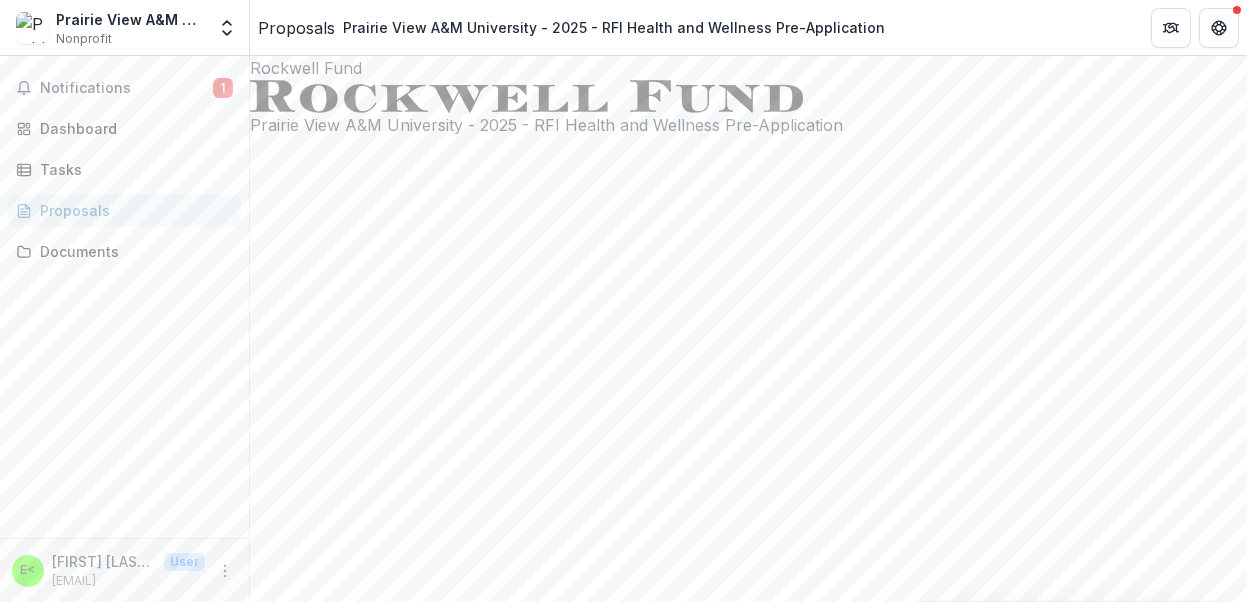 click on "Notifications" at bounding box center (126, 88) 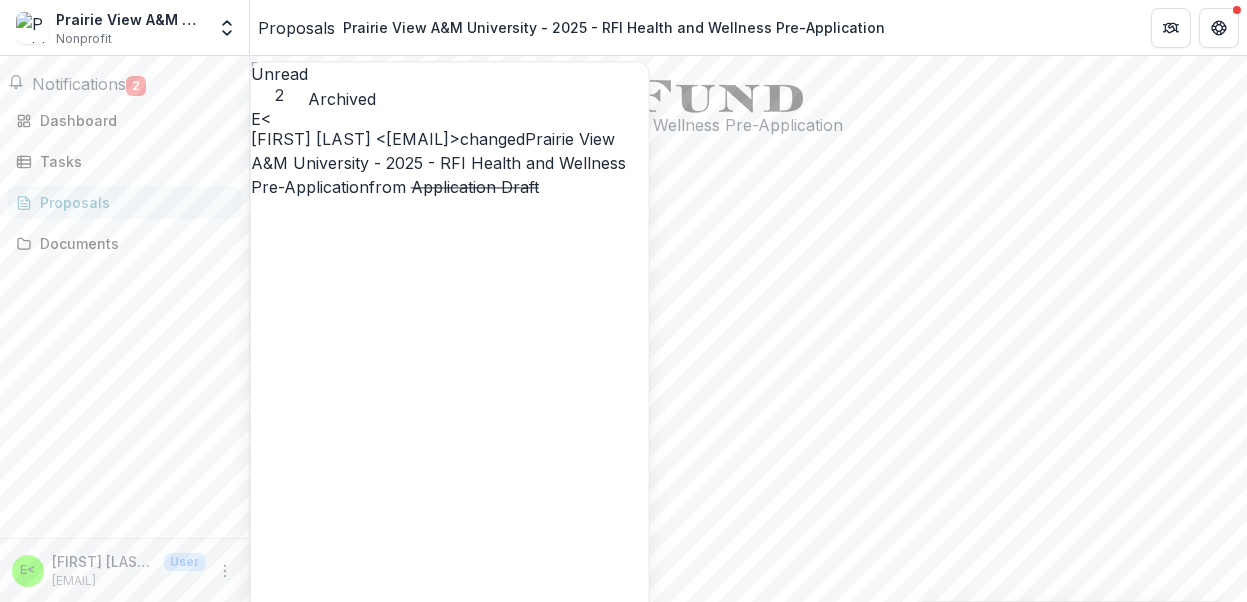 click 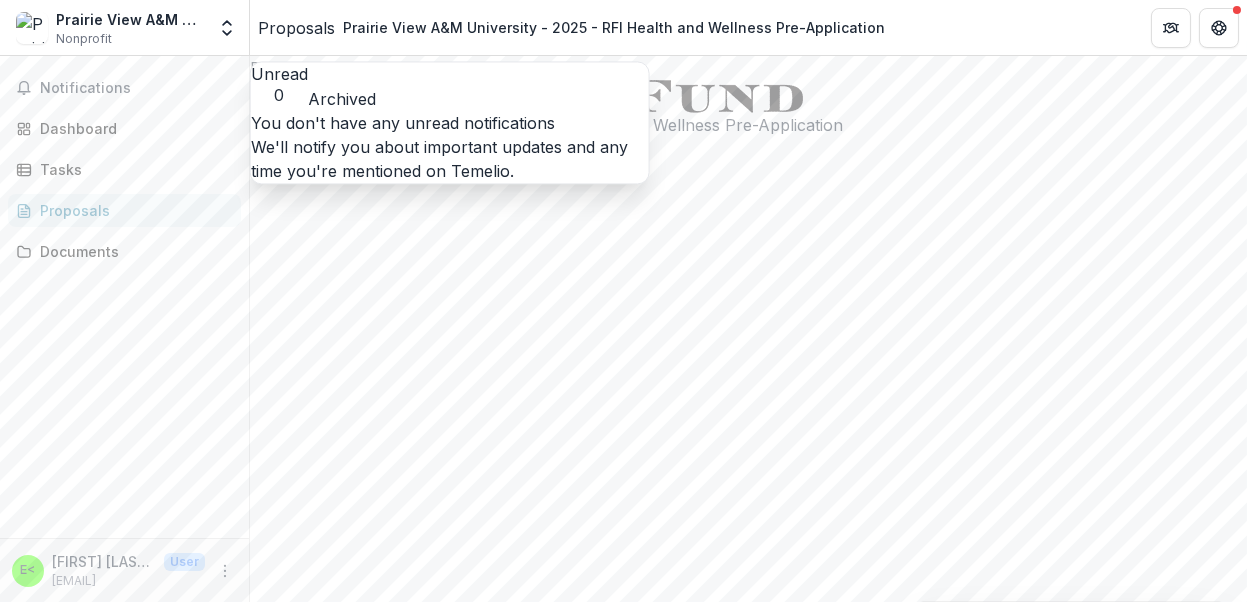 click on "**********" at bounding box center [748, 13813] 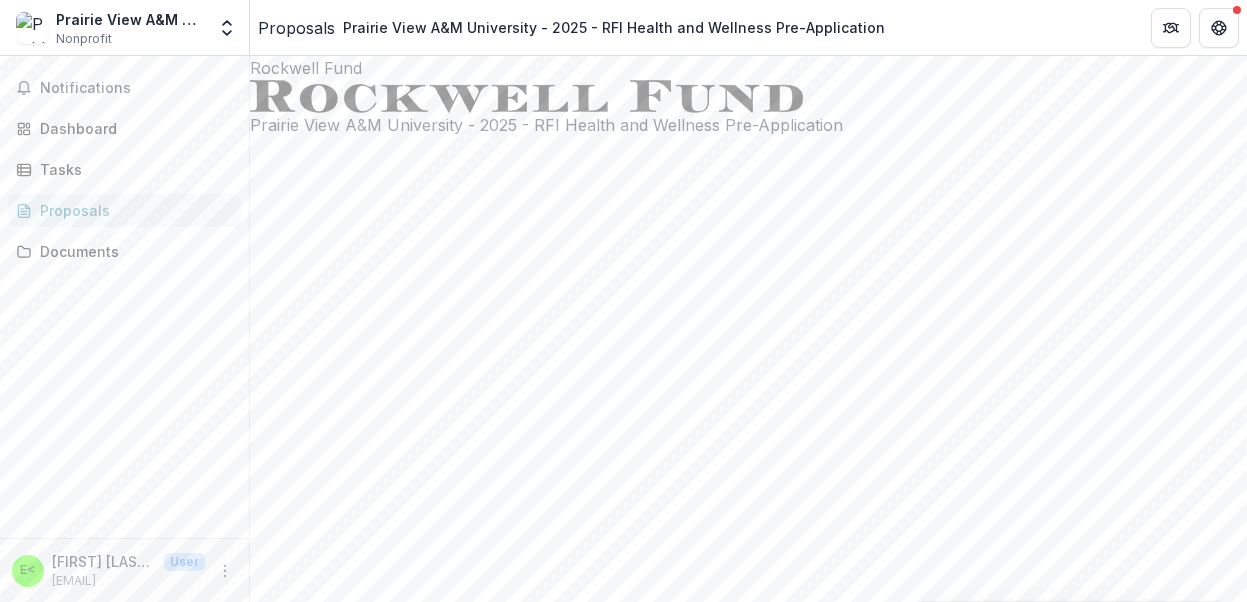 scroll, scrollTop: 0, scrollLeft: 0, axis: both 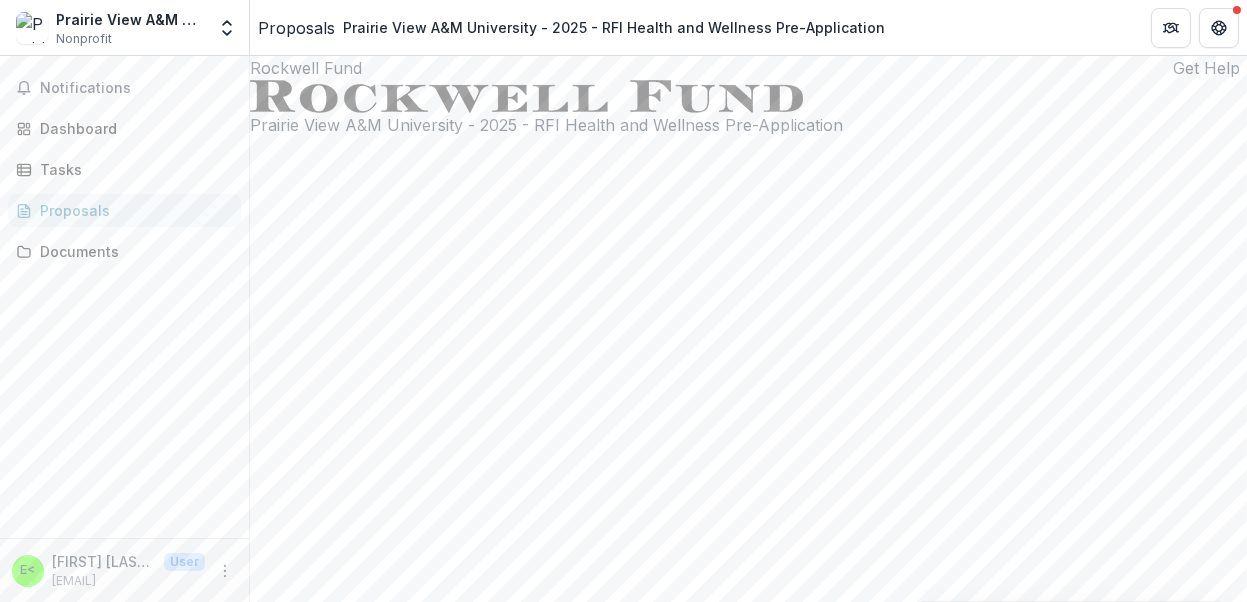 click at bounding box center [1219, 28] 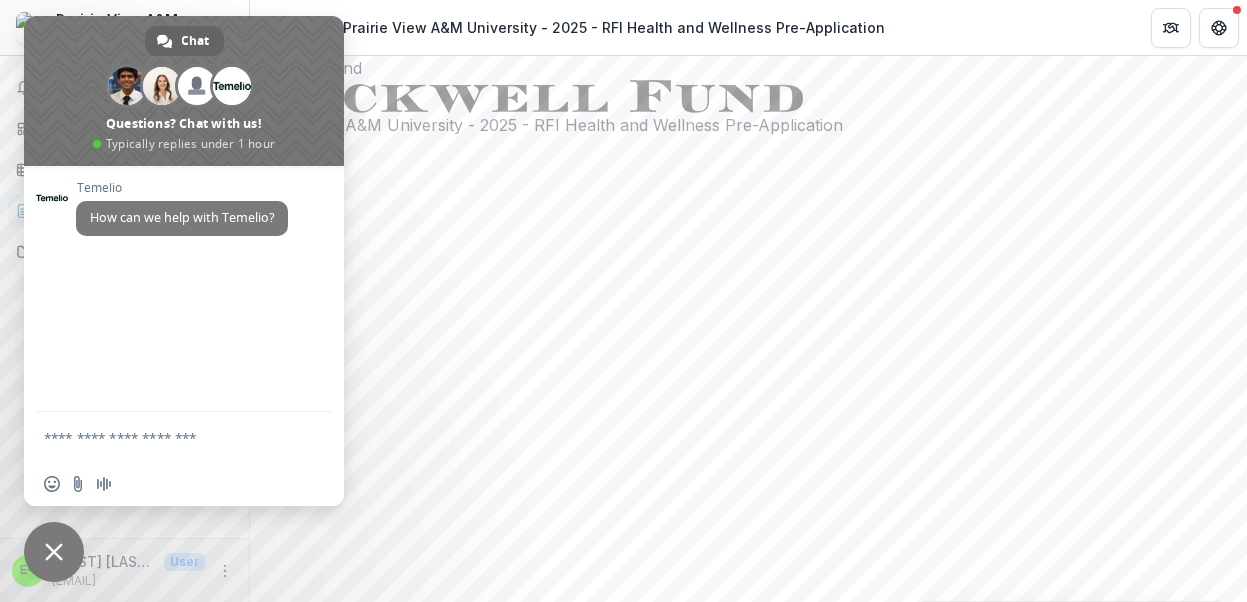 click on "Prairie View A&M University - 2025 - RFI Health and Wellness Pre-Application Saved  a few seconds ago  ( Today   @  [HOUR]:[MINUTE][AM/PM] ) 98 % No due date Comments Answer Suggestions" at bounding box center [748, 1630] 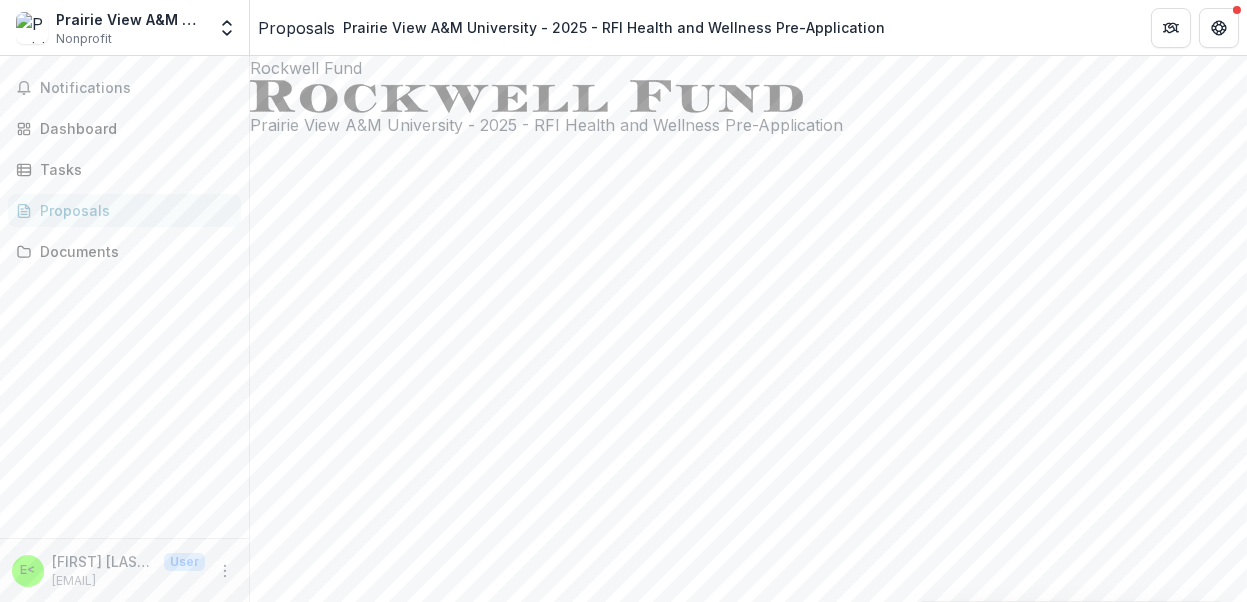 click 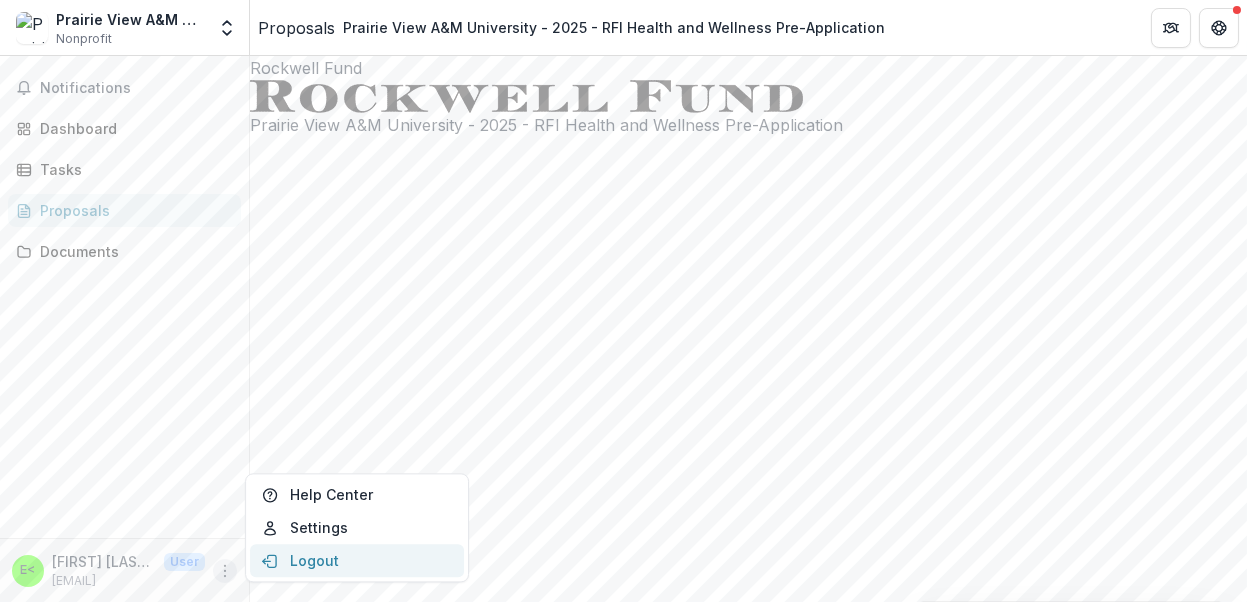 click on "Logout" at bounding box center (357, 560) 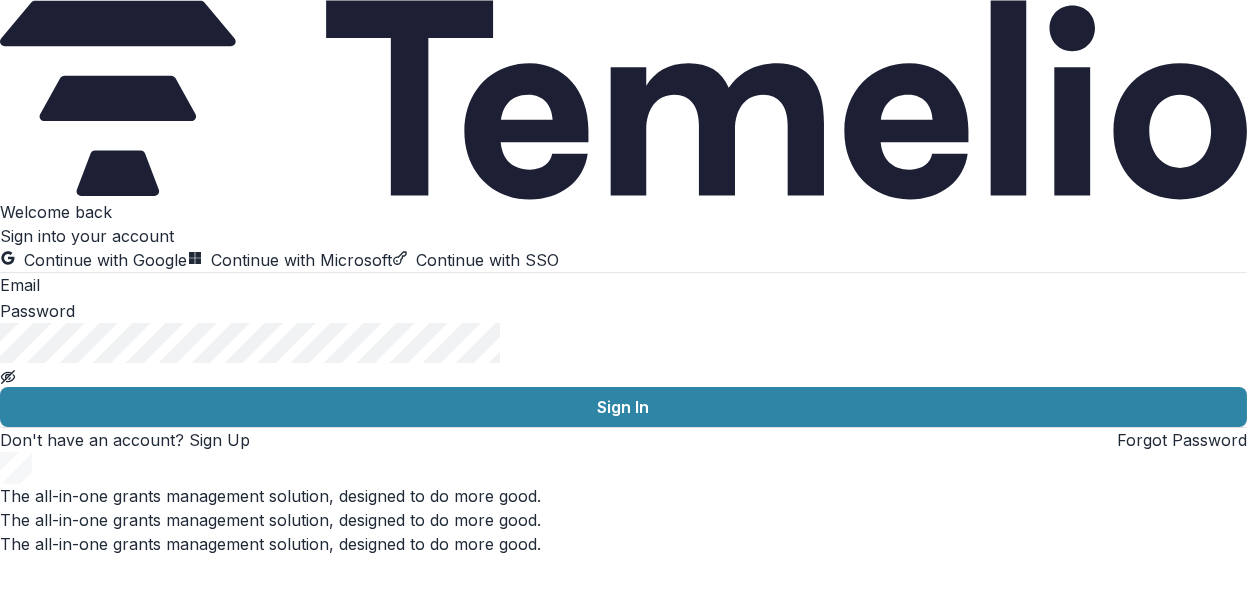 type on "**********" 